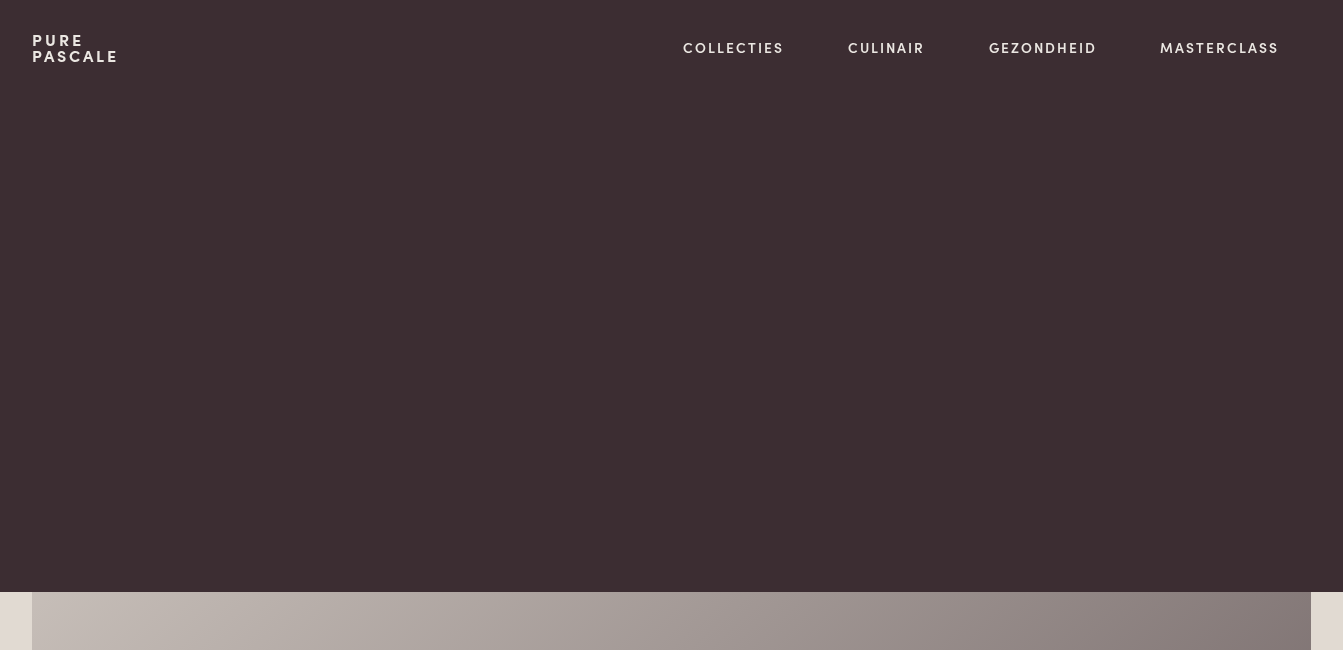 scroll, scrollTop: 0, scrollLeft: 0, axis: both 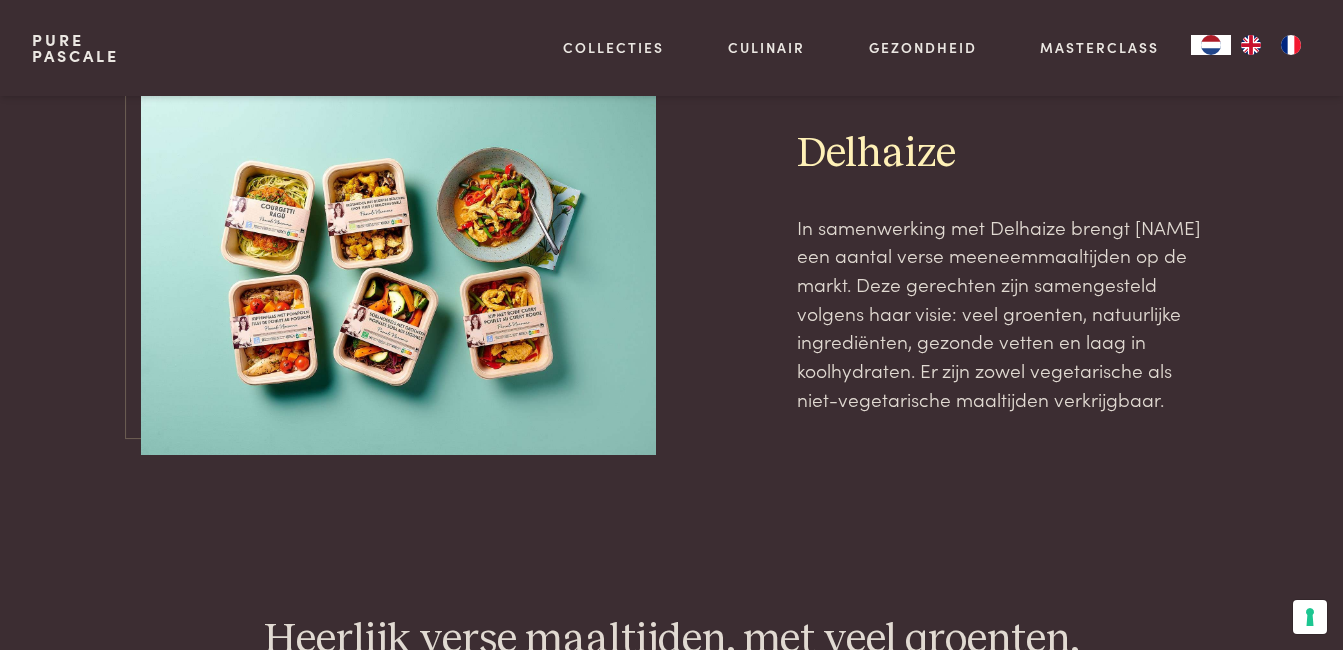 click at bounding box center [398, 270] 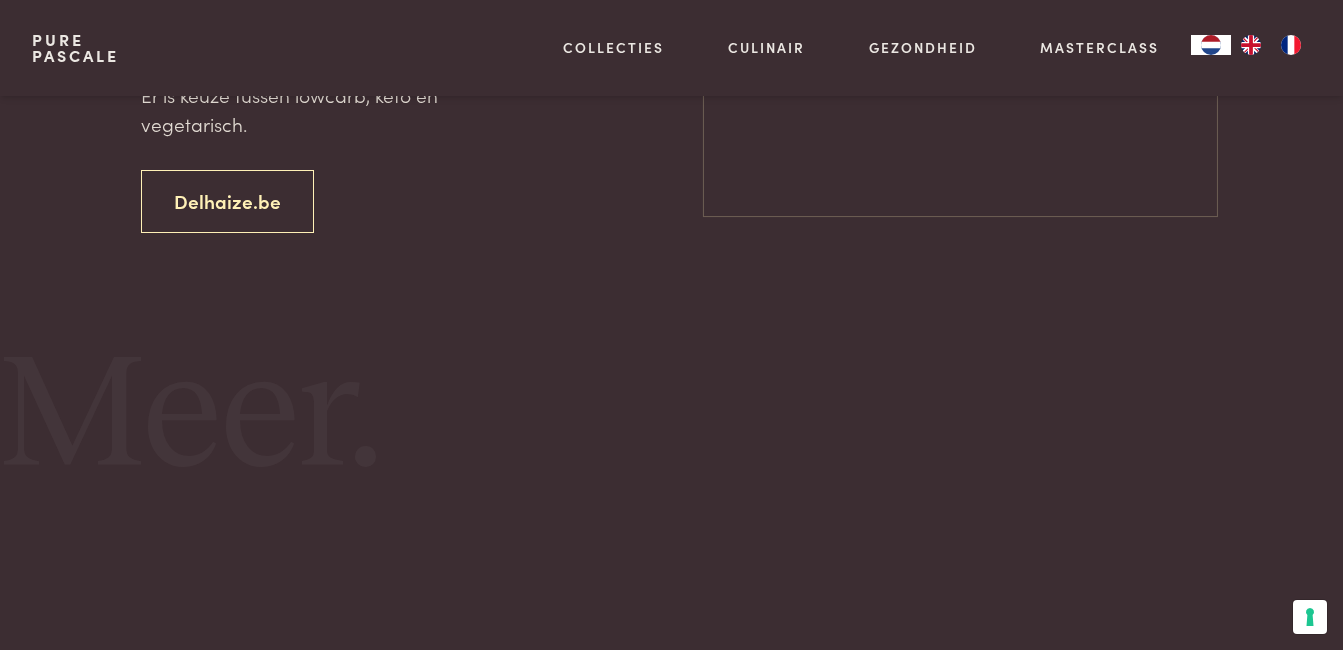 scroll, scrollTop: 2421, scrollLeft: 0, axis: vertical 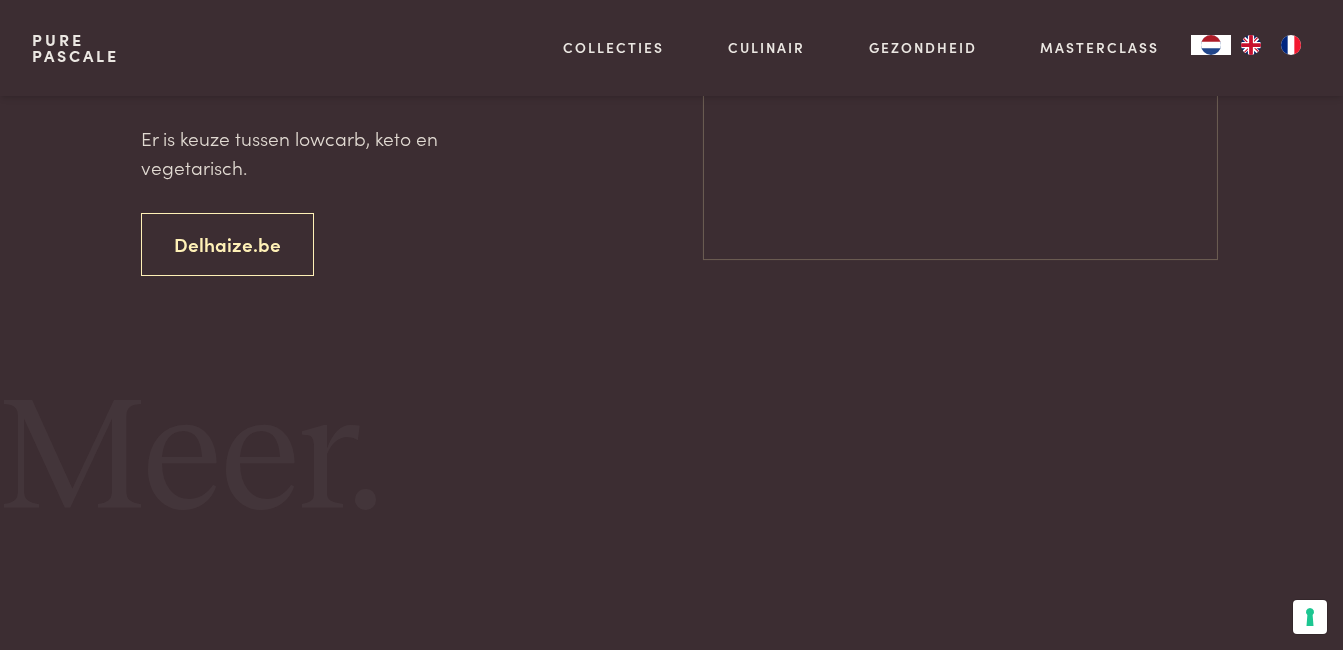 click on "Recepten   Recepten         Interviews met deskundigen   Interviews met deskundigen         Partner Casper   Partner Casper         Keramiek   Keramiek" at bounding box center [671, 702] 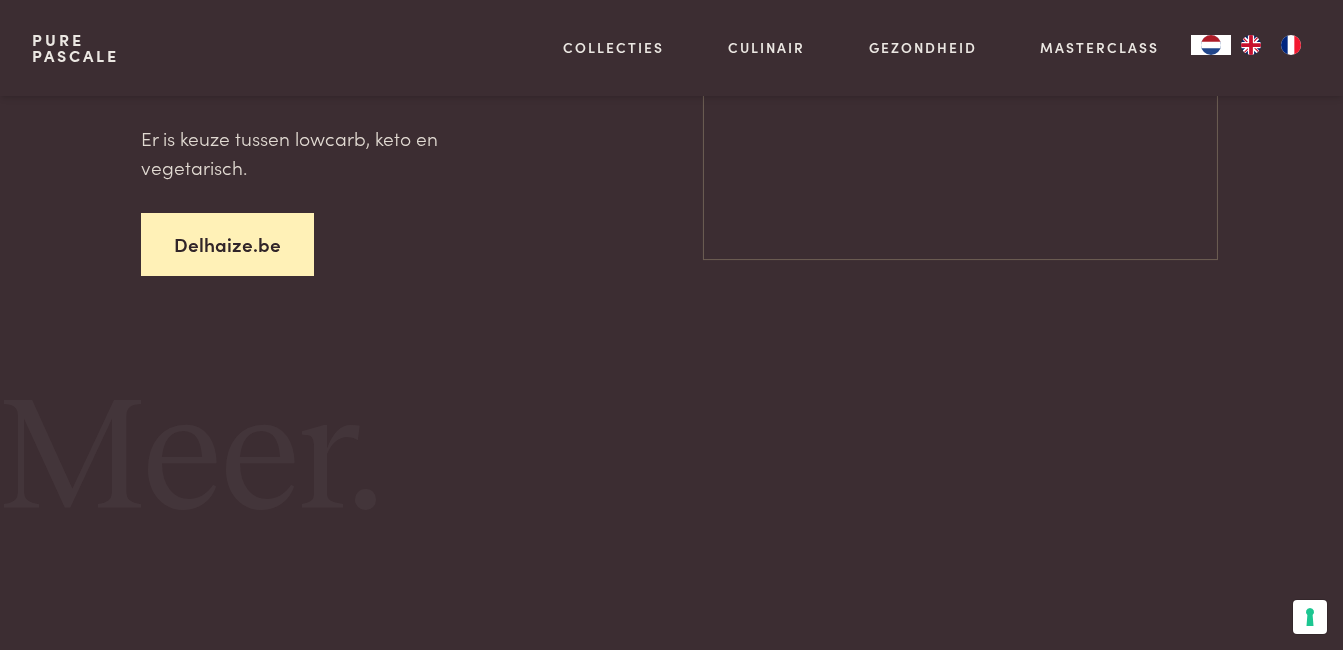 click on "Delhaize.be" at bounding box center (227, 244) 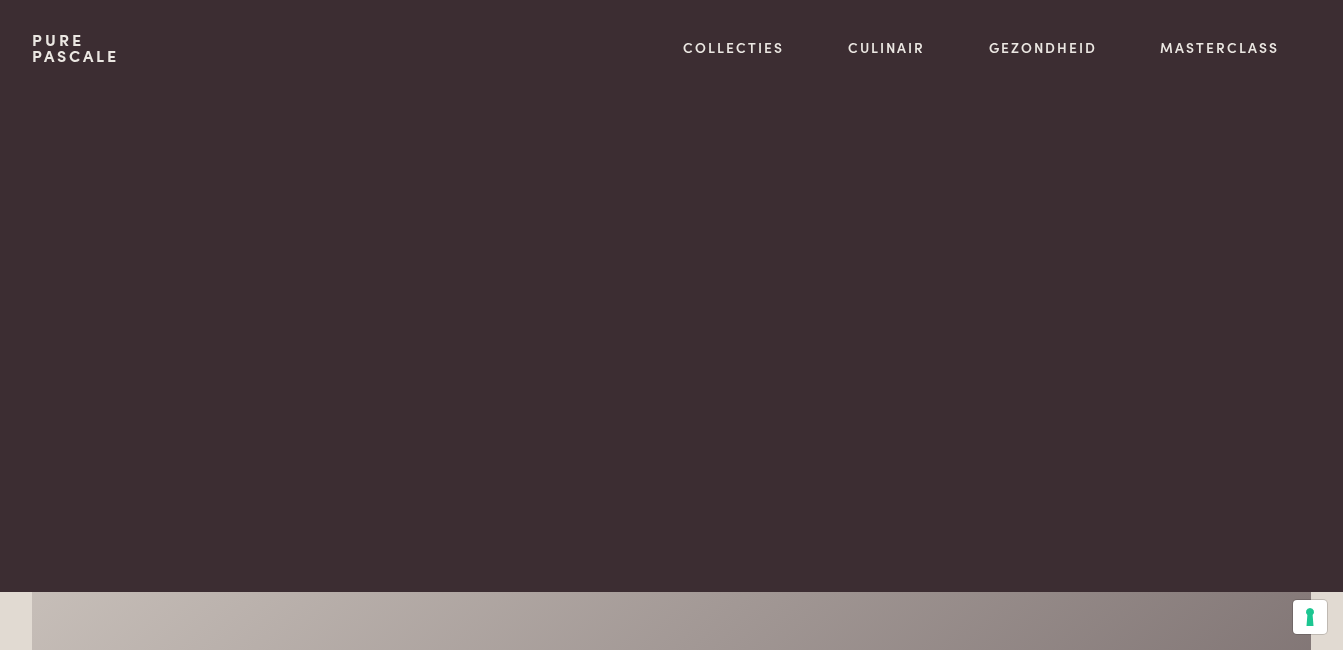 scroll, scrollTop: 0, scrollLeft: 0, axis: both 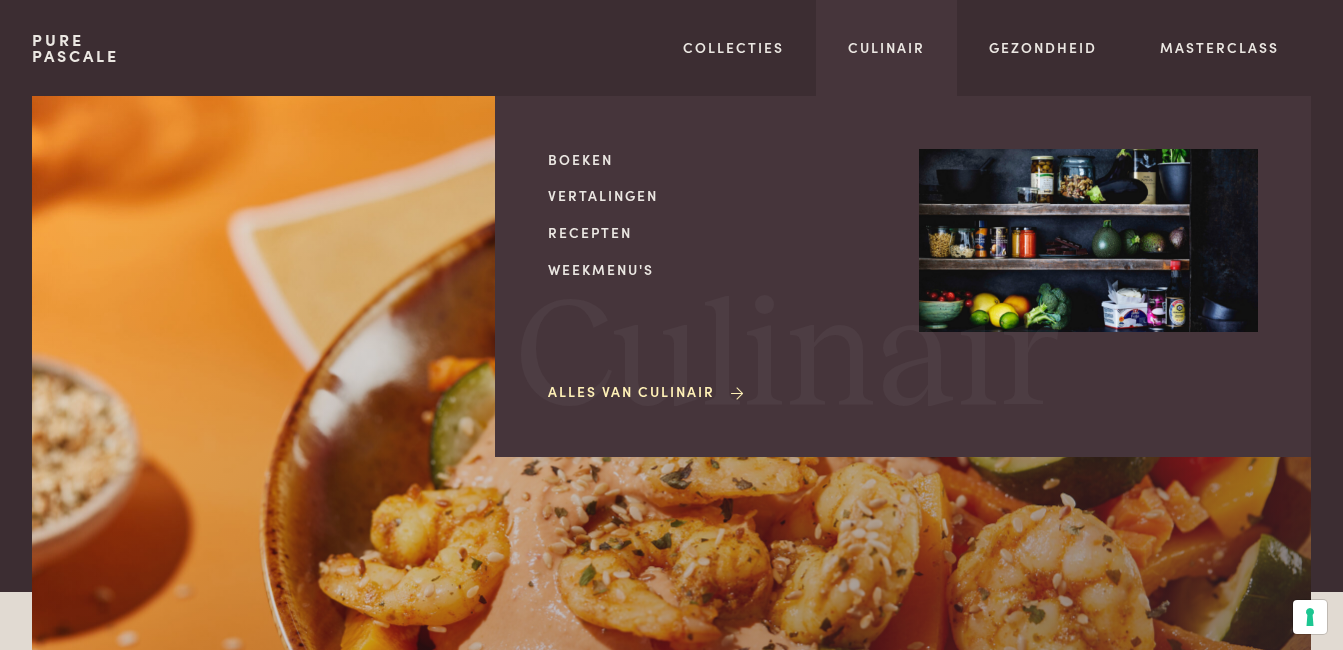 click on "Alles van Culinair" at bounding box center (647, 391) 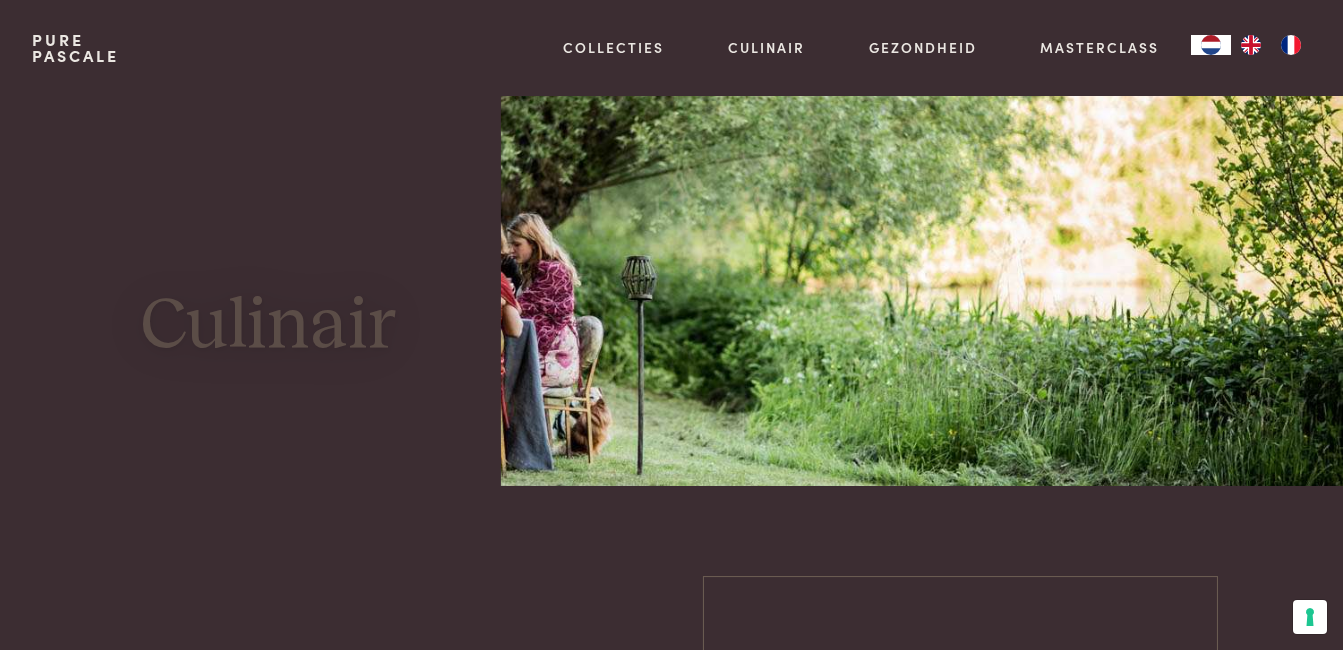 scroll, scrollTop: 0, scrollLeft: 0, axis: both 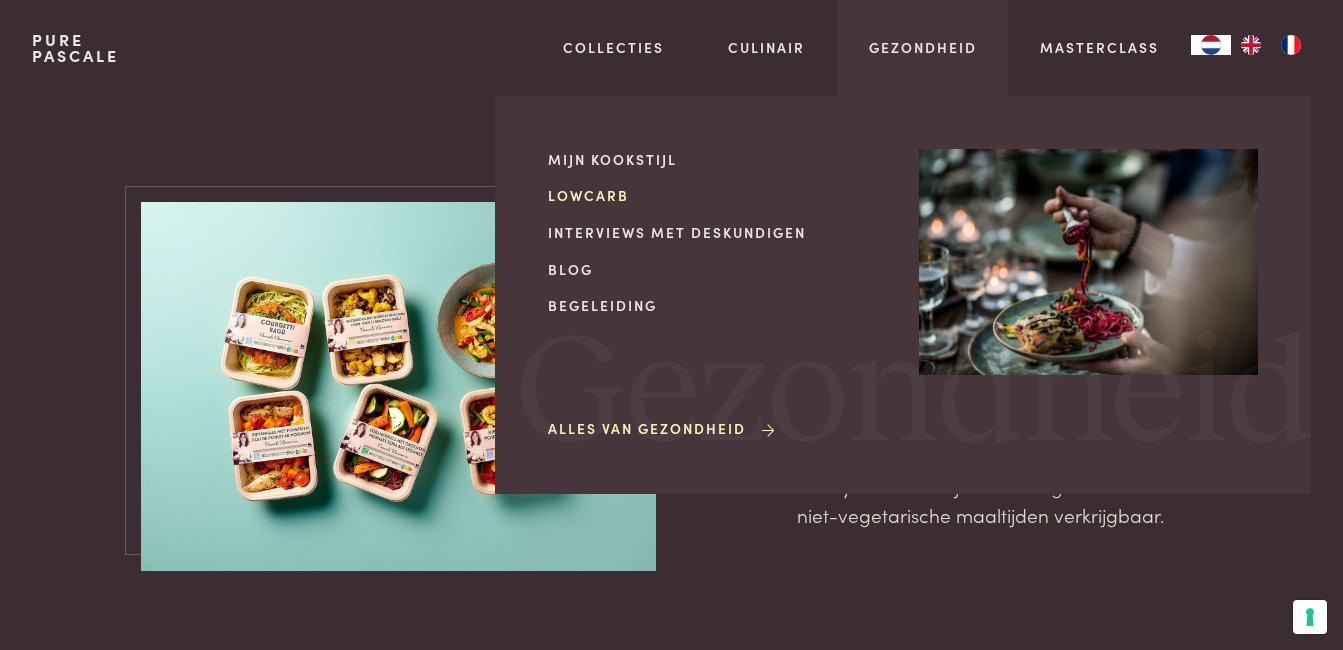 click on "Lowcarb" at bounding box center [717, 195] 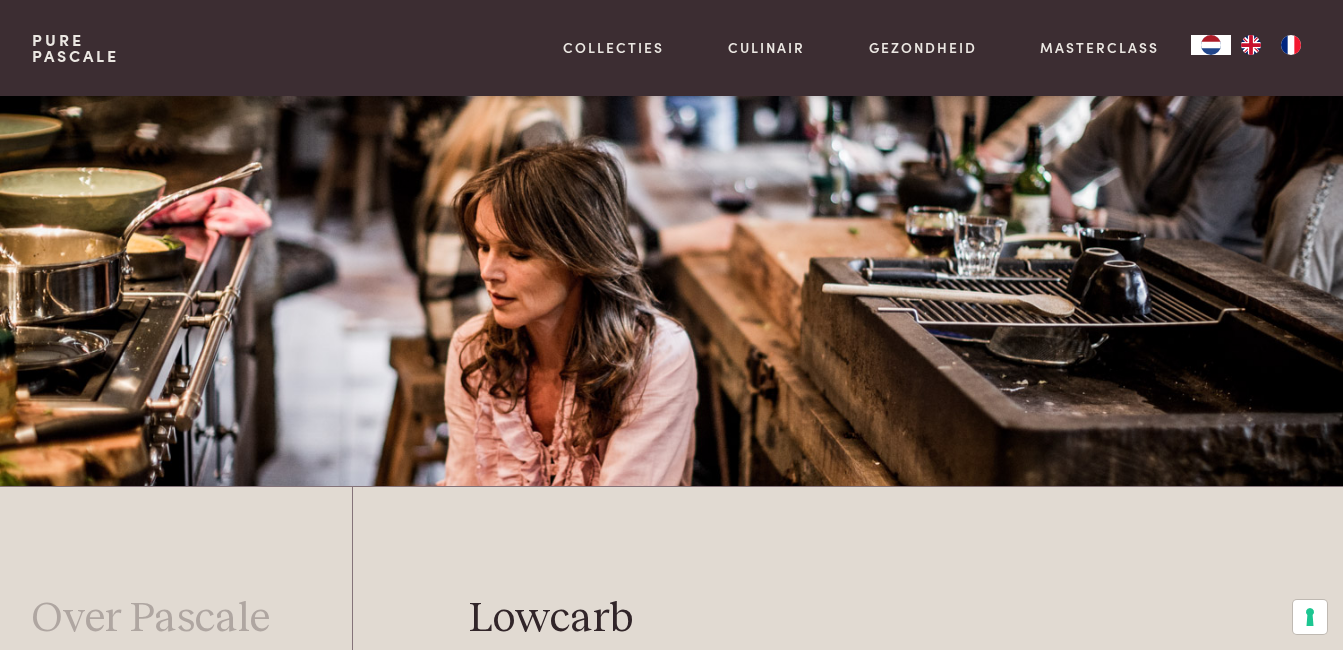 scroll, scrollTop: 487, scrollLeft: 0, axis: vertical 